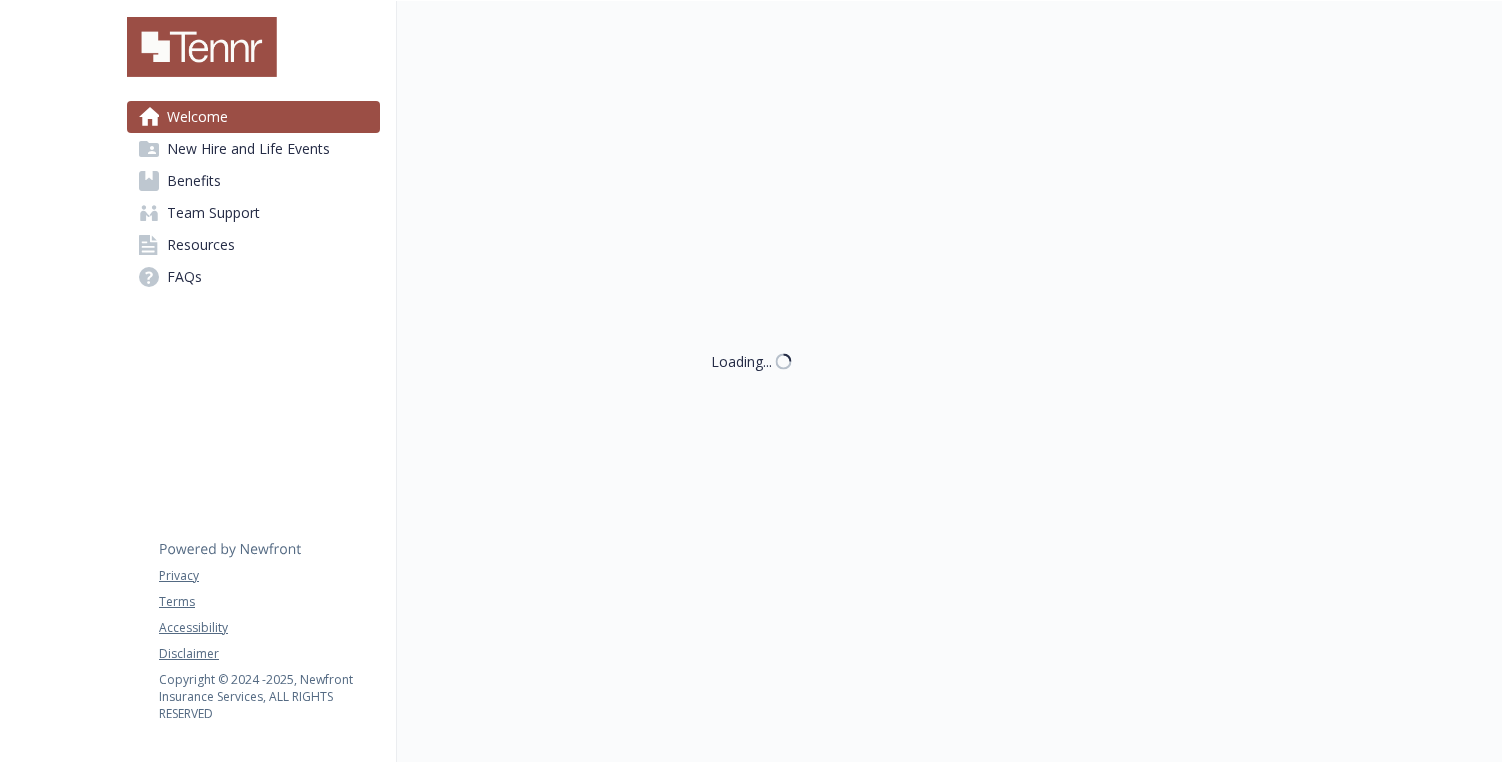 scroll, scrollTop: 0, scrollLeft: 0, axis: both 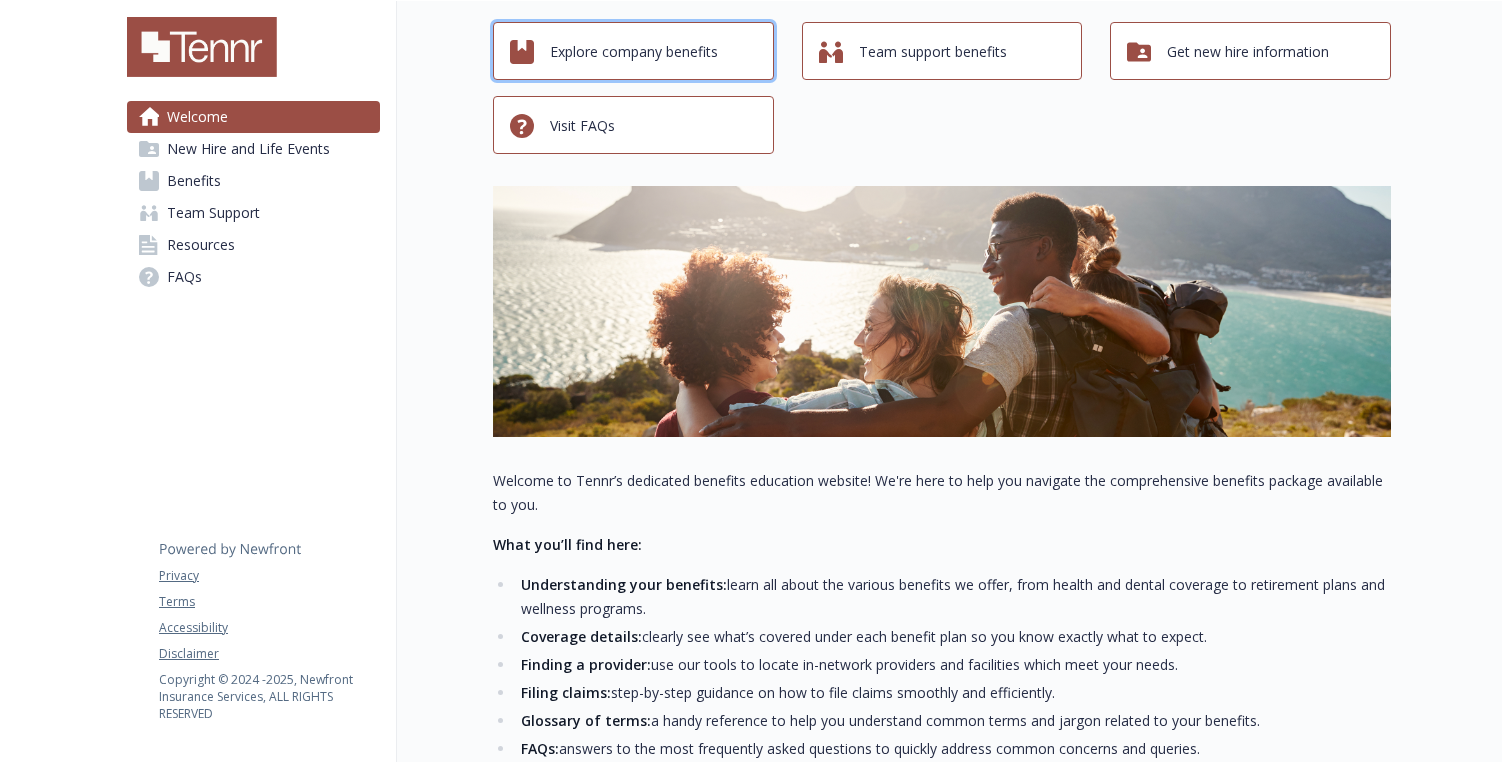 click on "Explore company benefits" at bounding box center [634, 52] 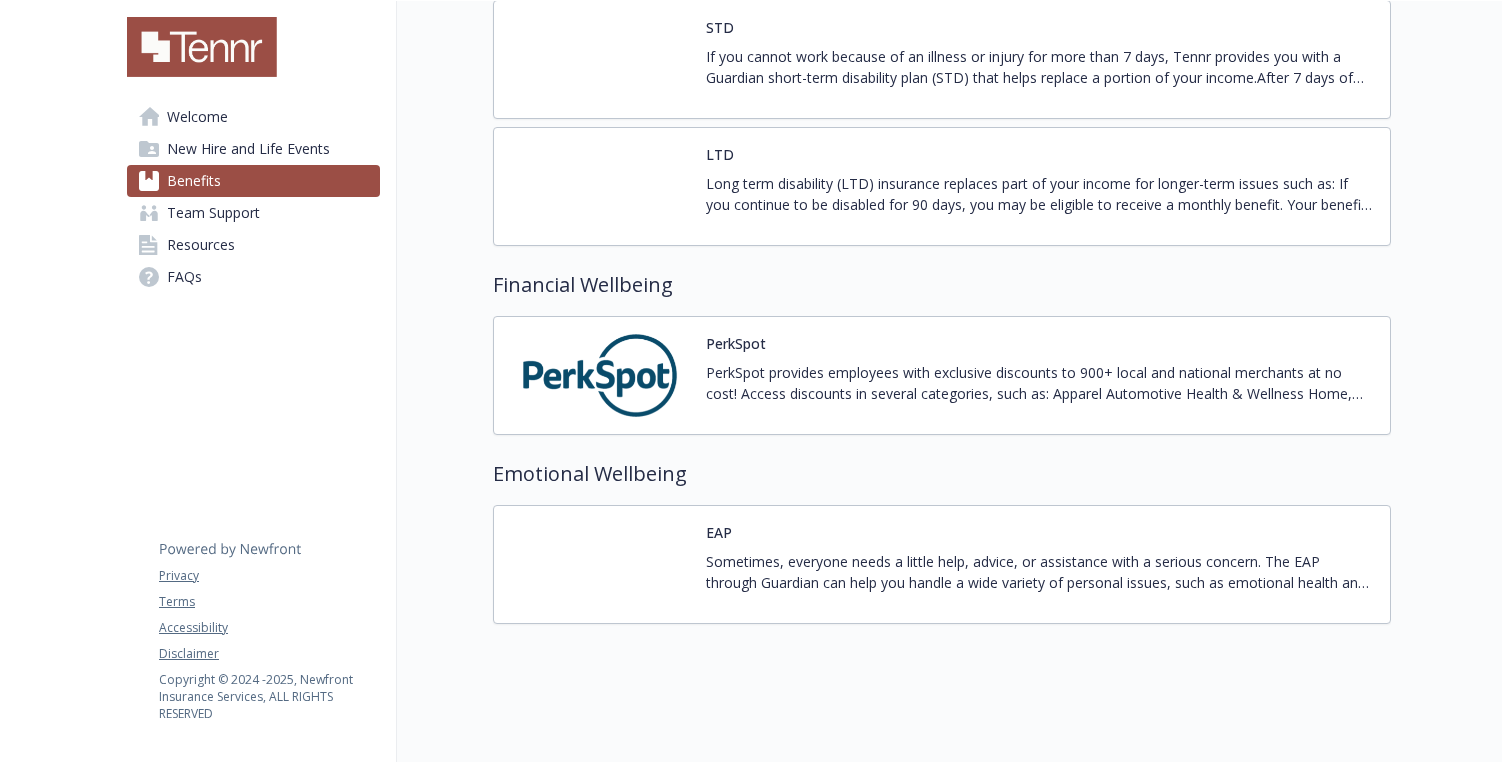 scroll, scrollTop: 1365, scrollLeft: 0, axis: vertical 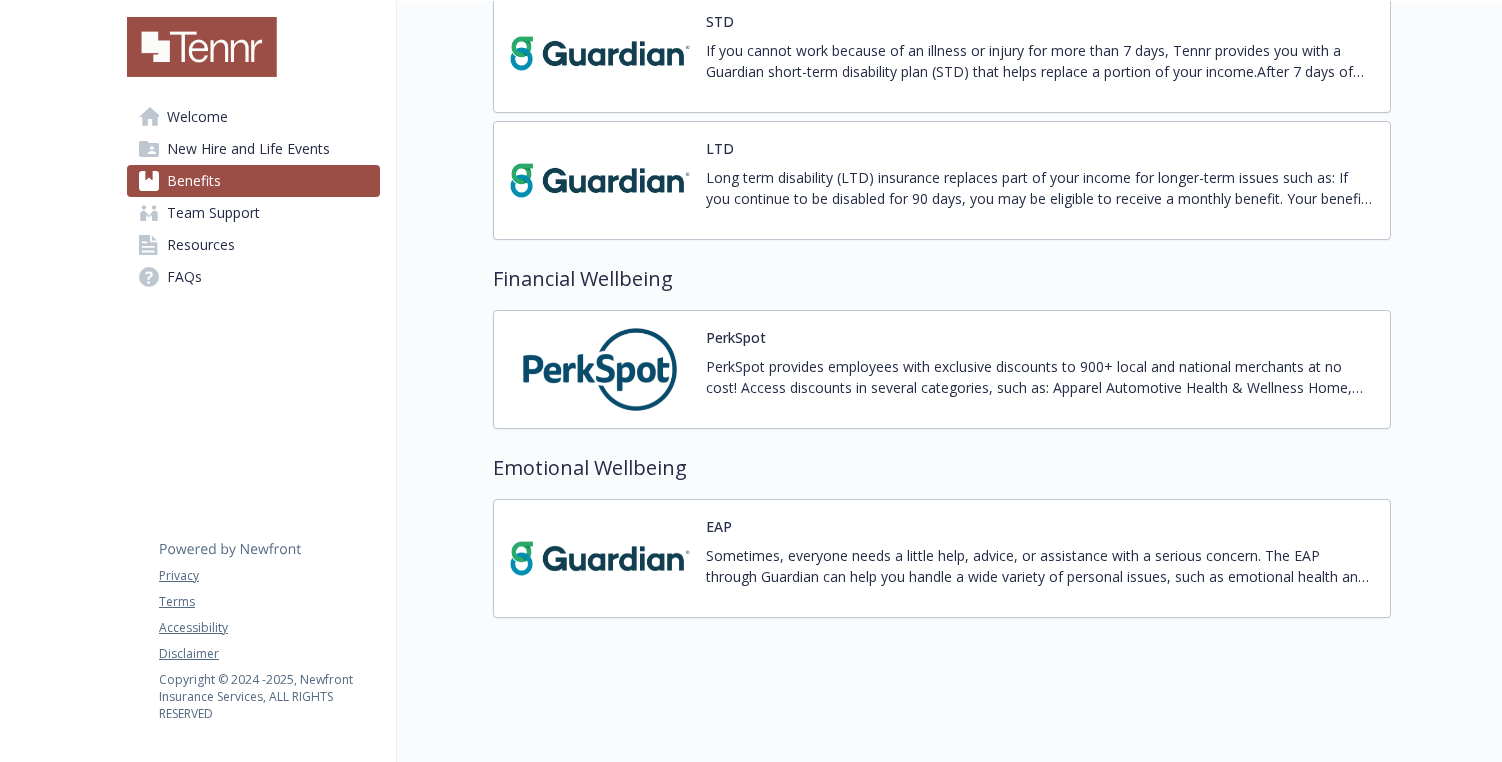 click on "Team Support" at bounding box center [253, 213] 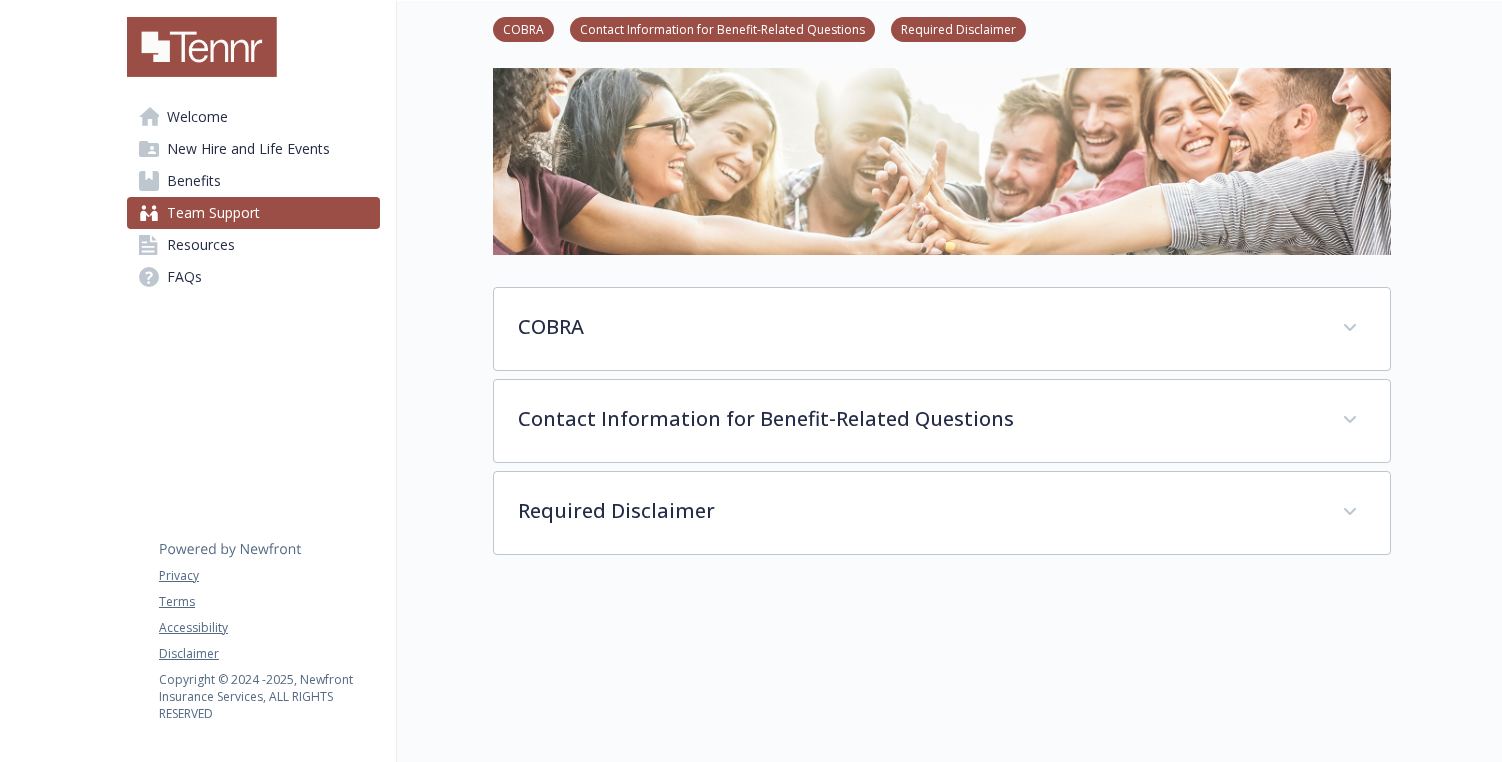 scroll, scrollTop: 285, scrollLeft: 0, axis: vertical 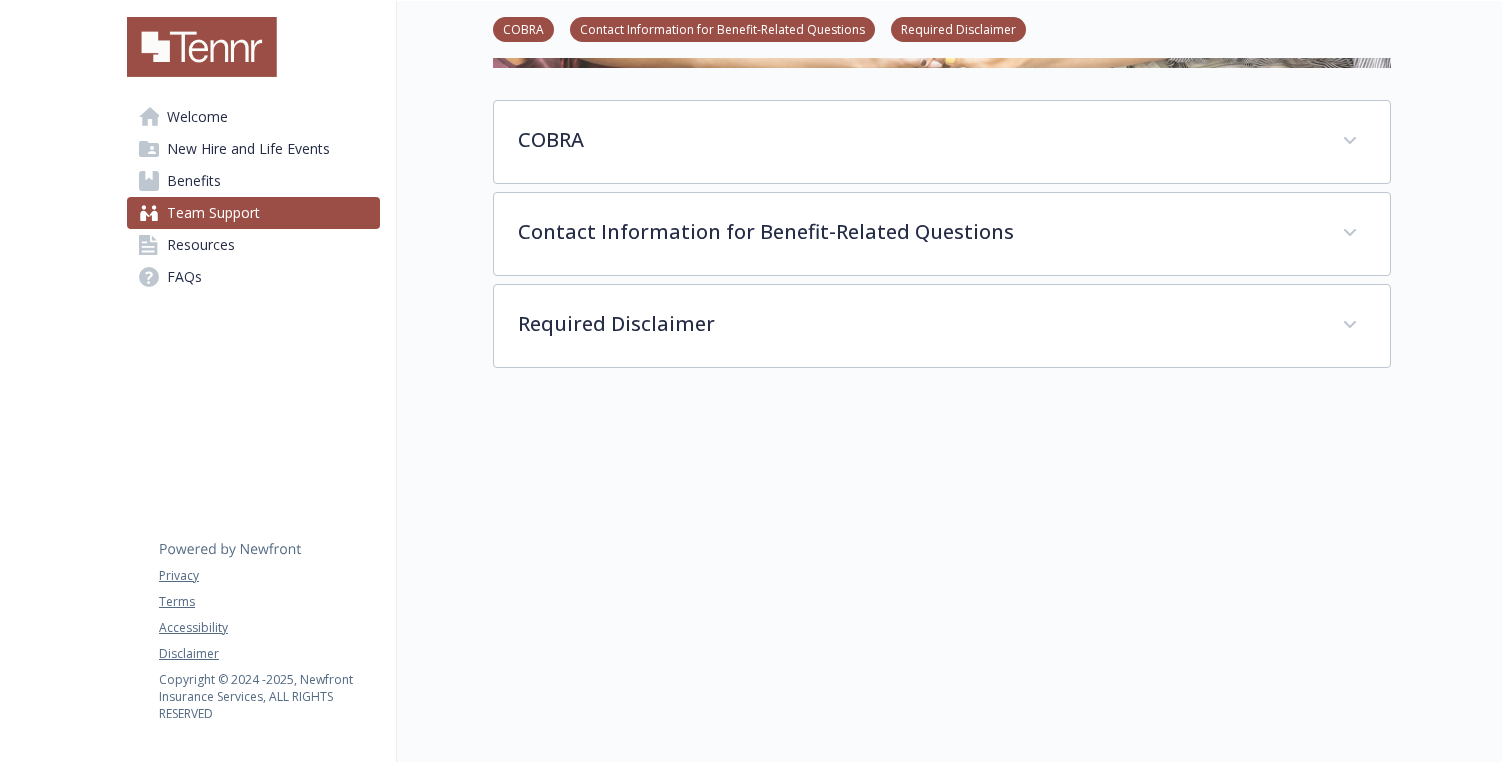 click on "Welcome" at bounding box center [253, 117] 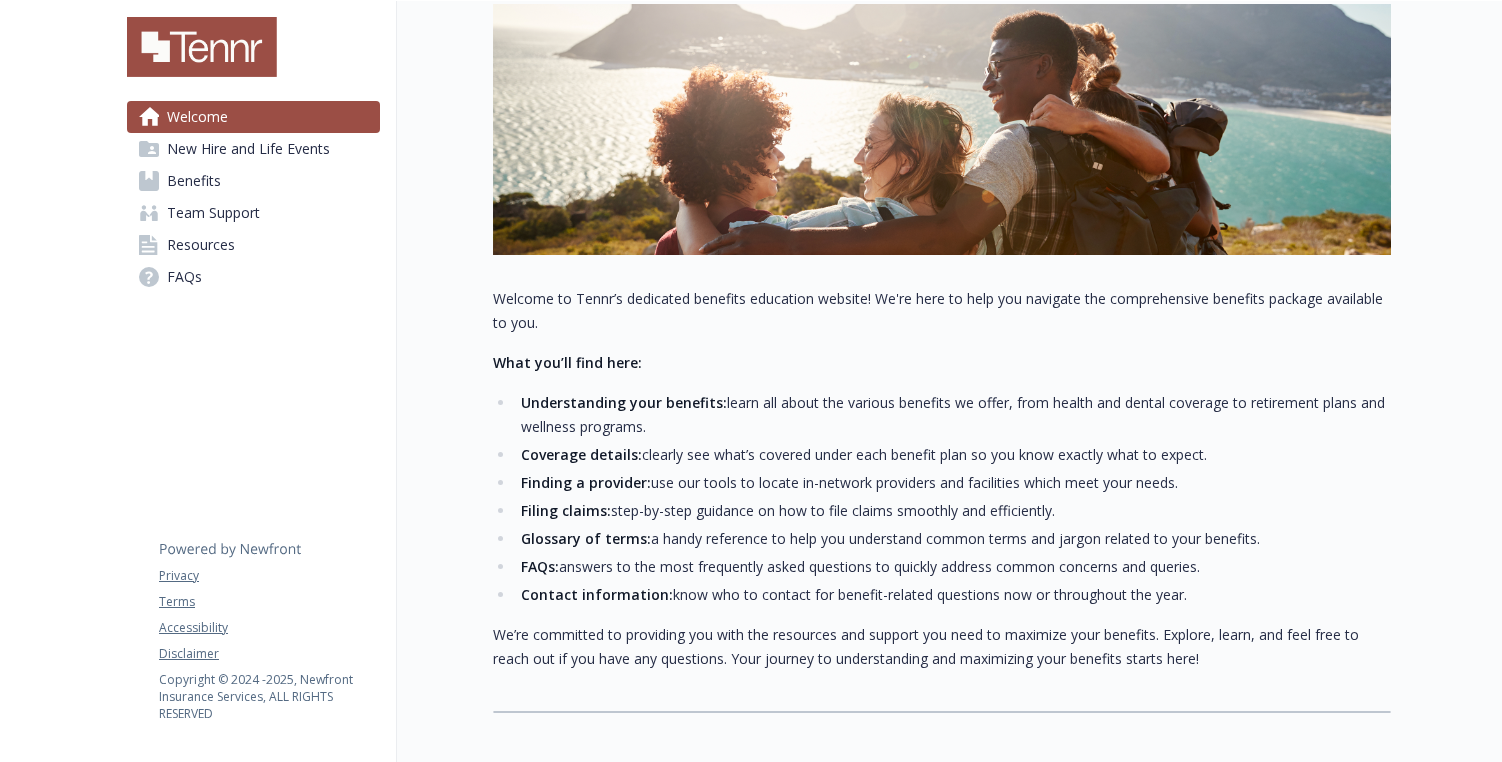 click on "Benefits" at bounding box center [253, 181] 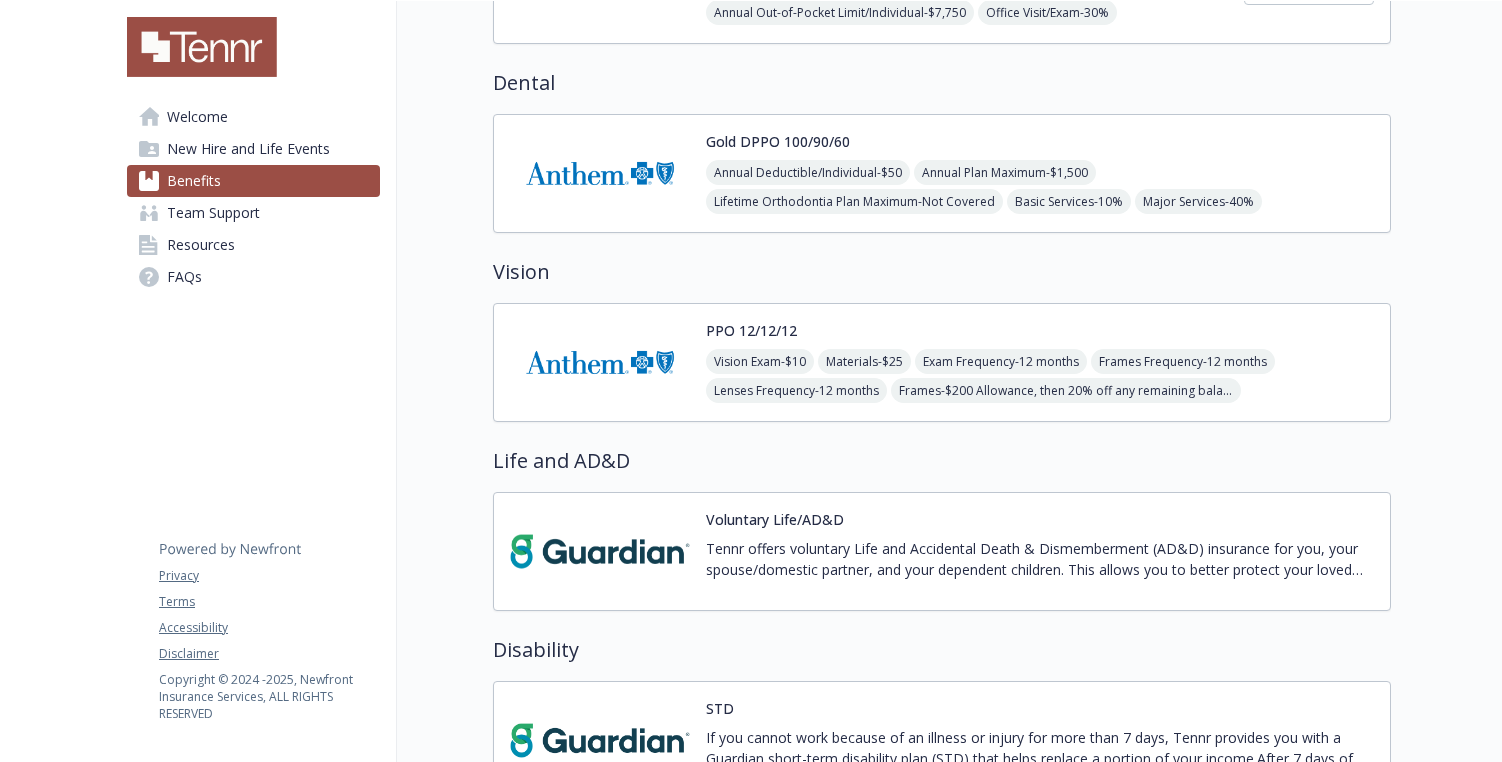 scroll, scrollTop: 1365, scrollLeft: 0, axis: vertical 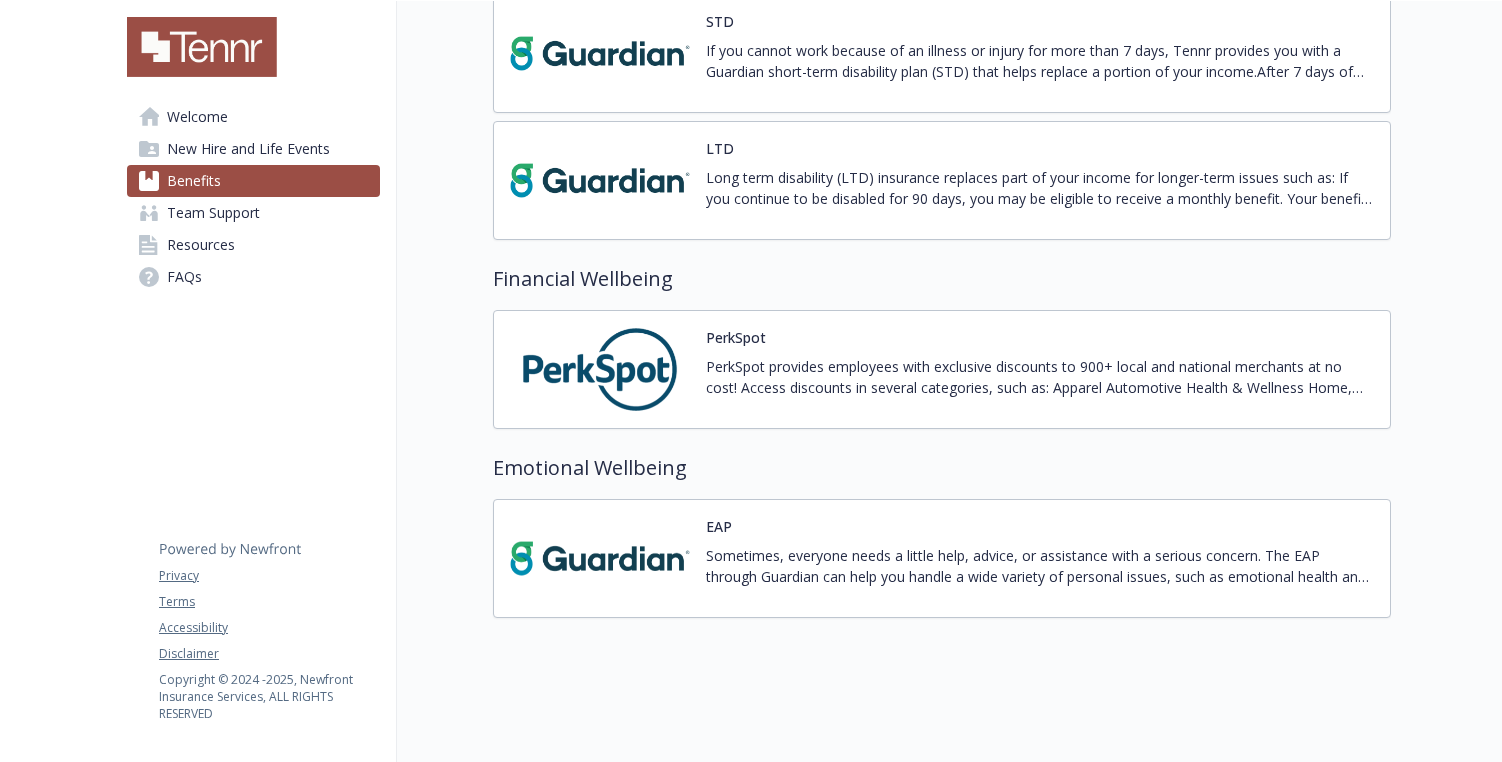 click on "PerkSpot provides employees with exclusive discounts to 900+ local and national merchants at no cost!
Access discounts in several categories, such as:
Apparel
Automotive
Health & Wellness
Home, Garden & Pets
Computer & Electronics
Cell Phones
Flowers & Gifts
Tickets & Entertainment
Travel & Hotels" at bounding box center [1040, 377] 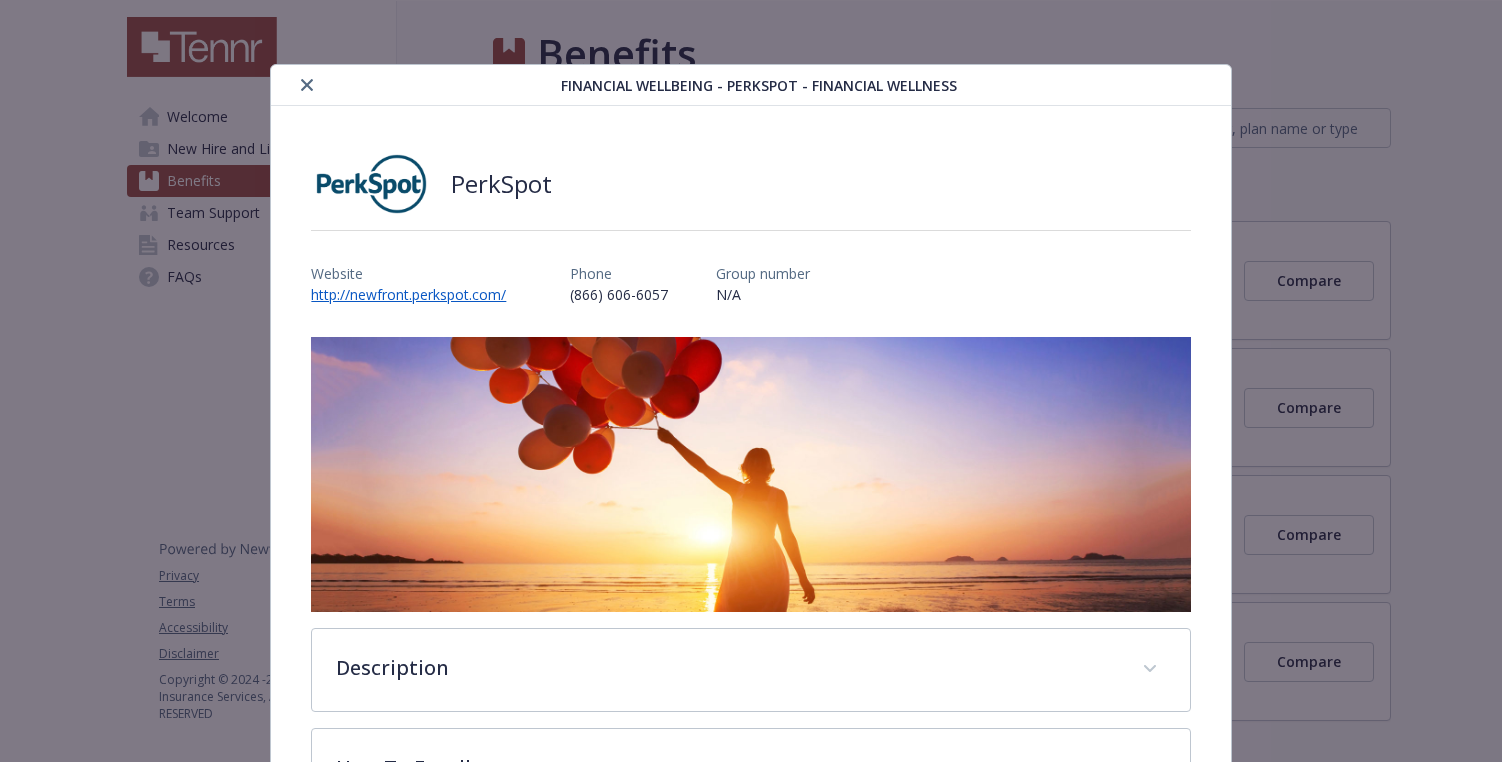 scroll, scrollTop: 1365, scrollLeft: 0, axis: vertical 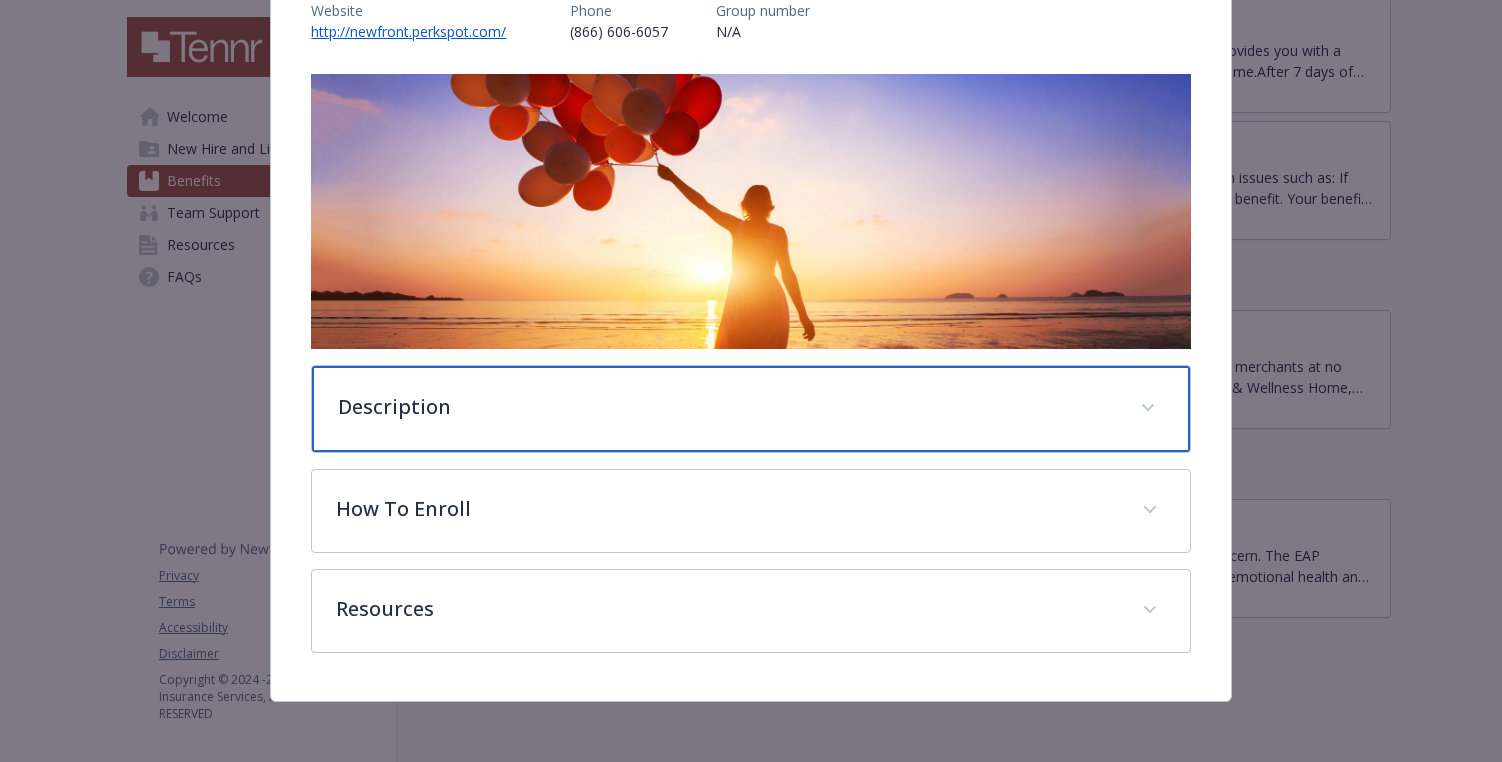 click on "Description" at bounding box center (750, 409) 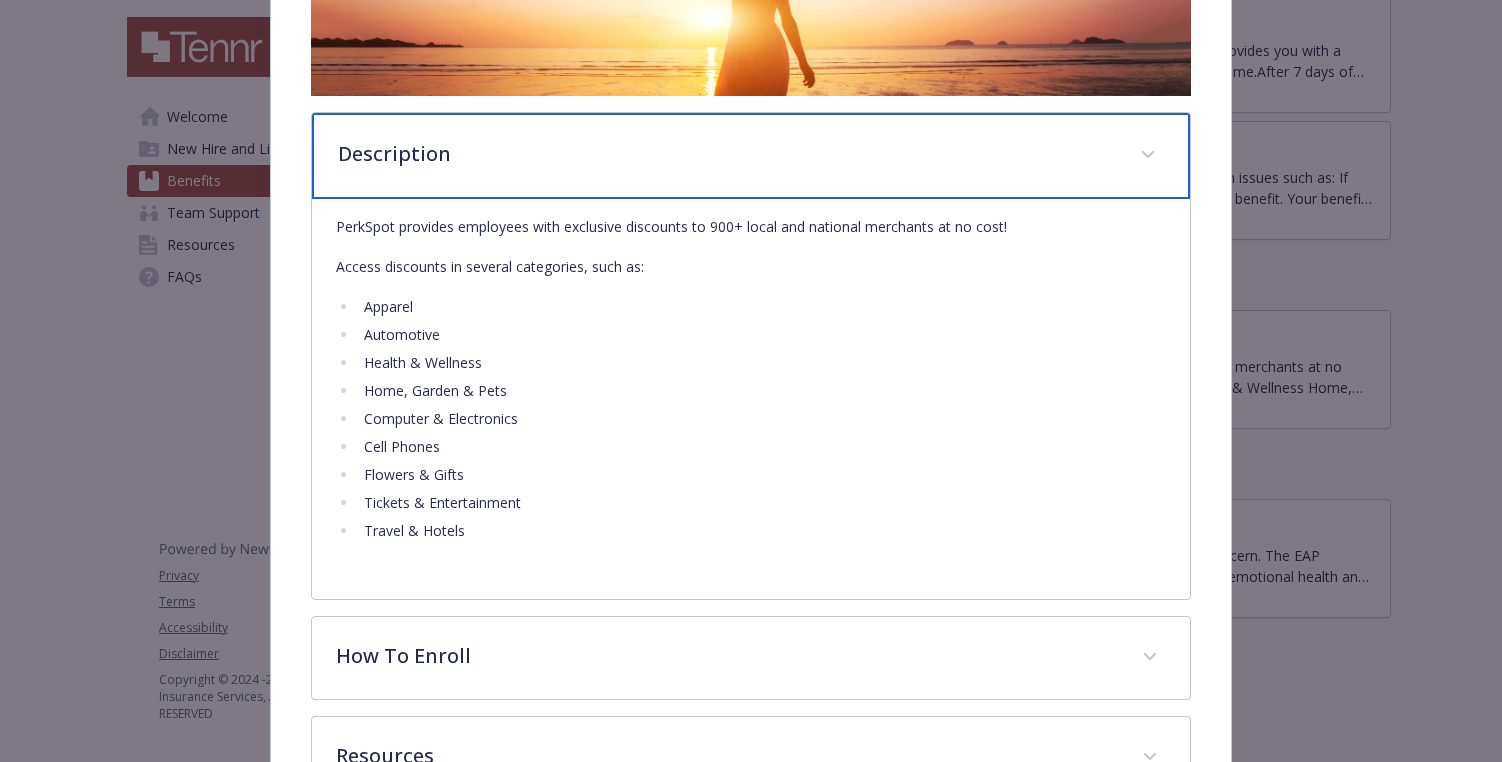 scroll, scrollTop: 524, scrollLeft: 0, axis: vertical 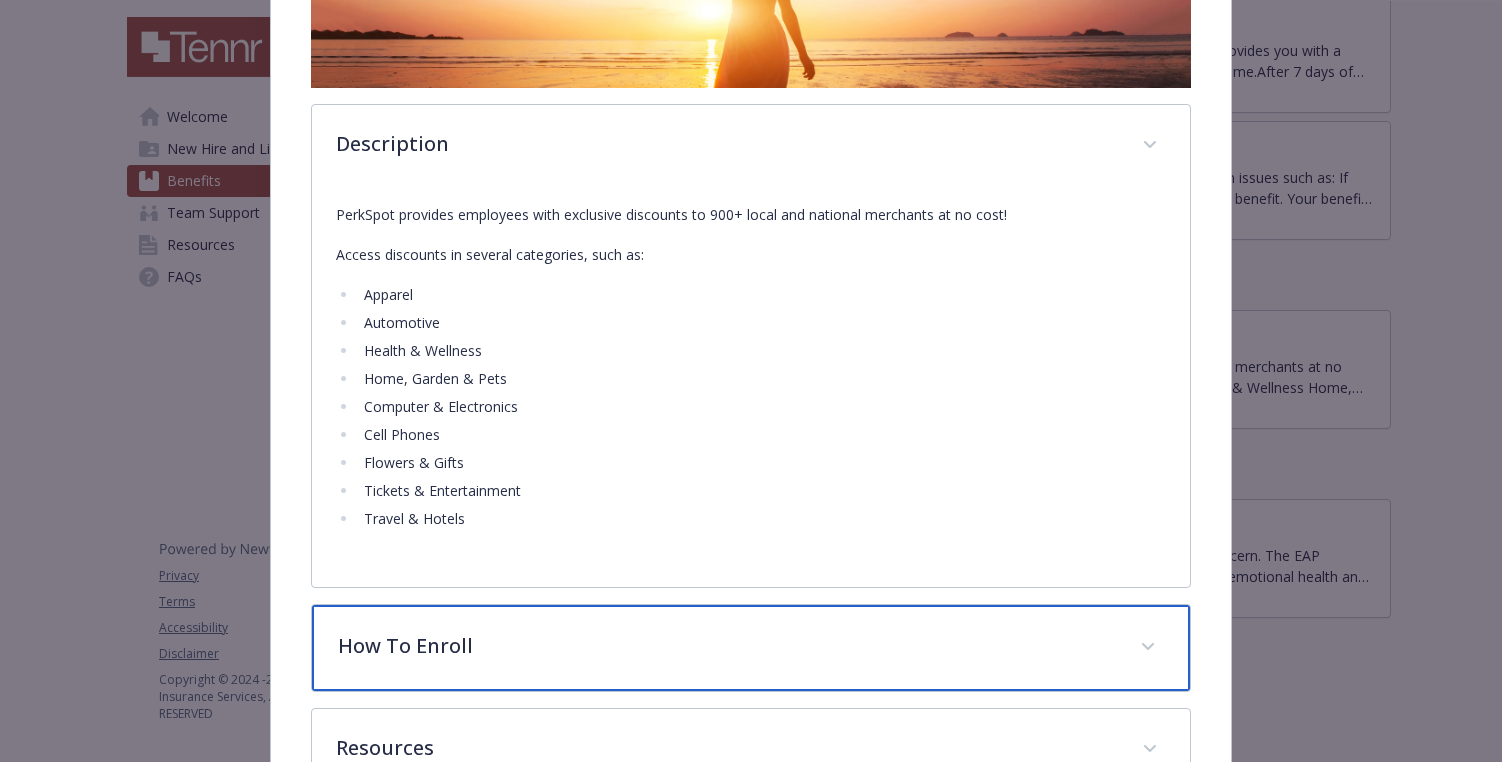 click on "How To Enroll" at bounding box center (750, 648) 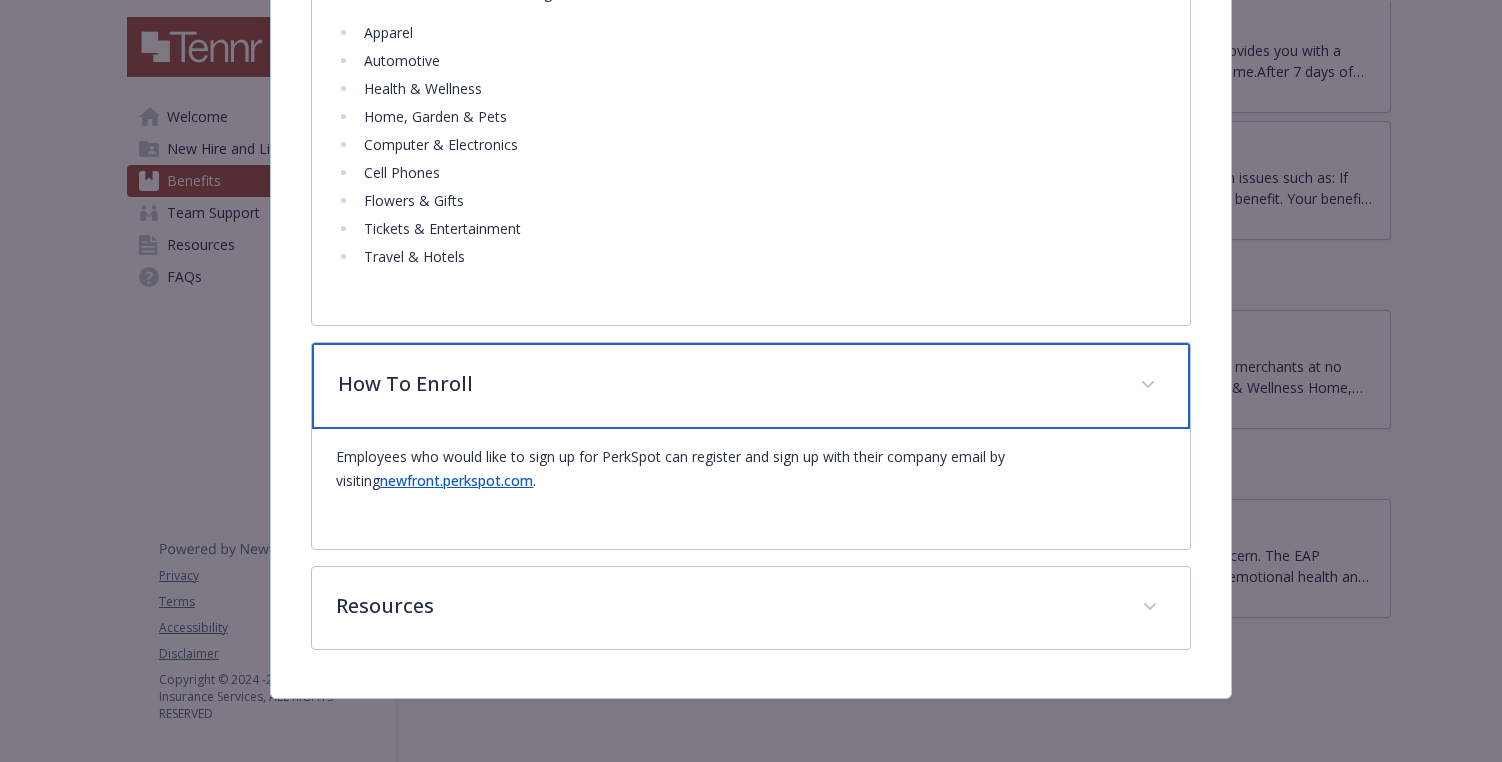 scroll, scrollTop: 780, scrollLeft: 0, axis: vertical 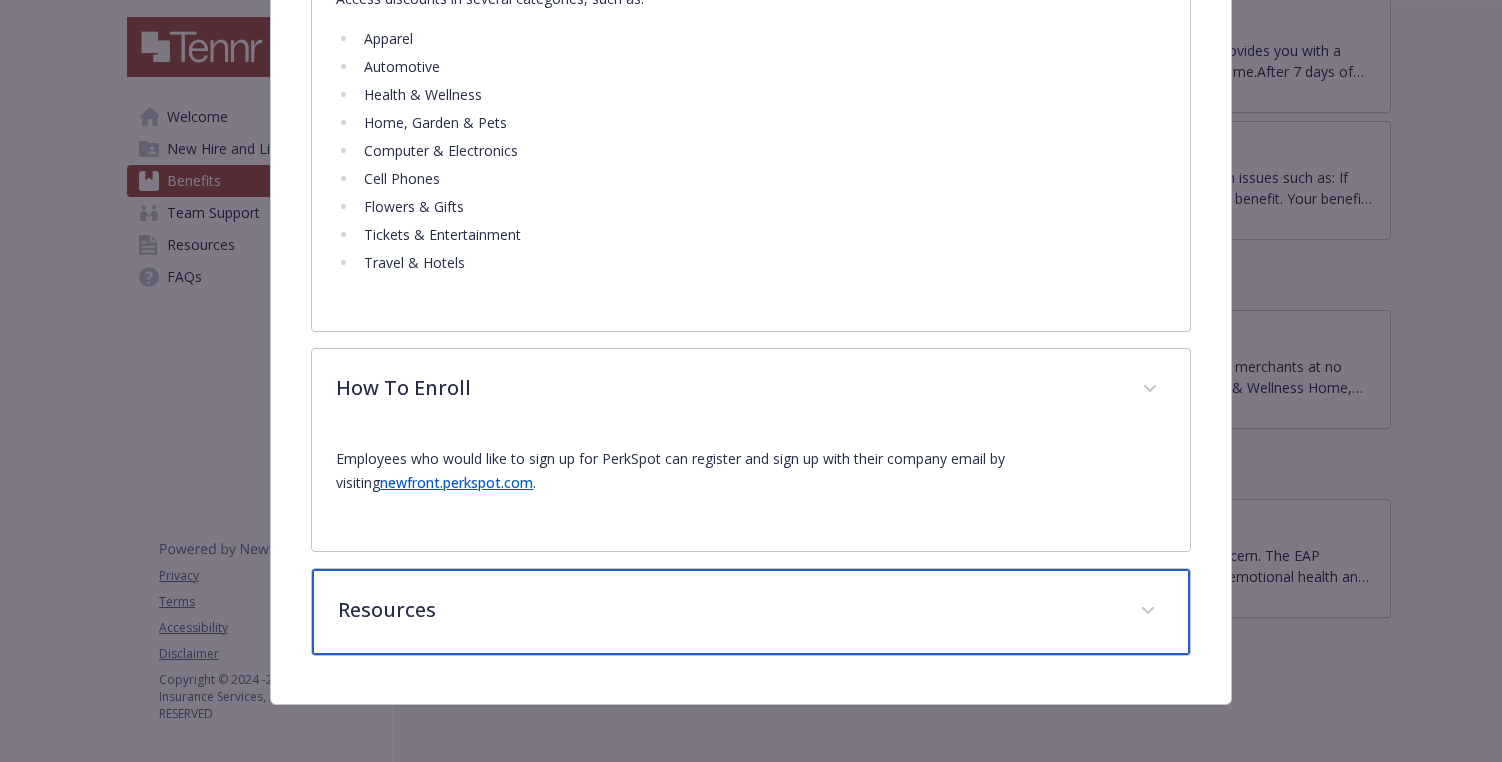 click on "Resources" at bounding box center (750, 612) 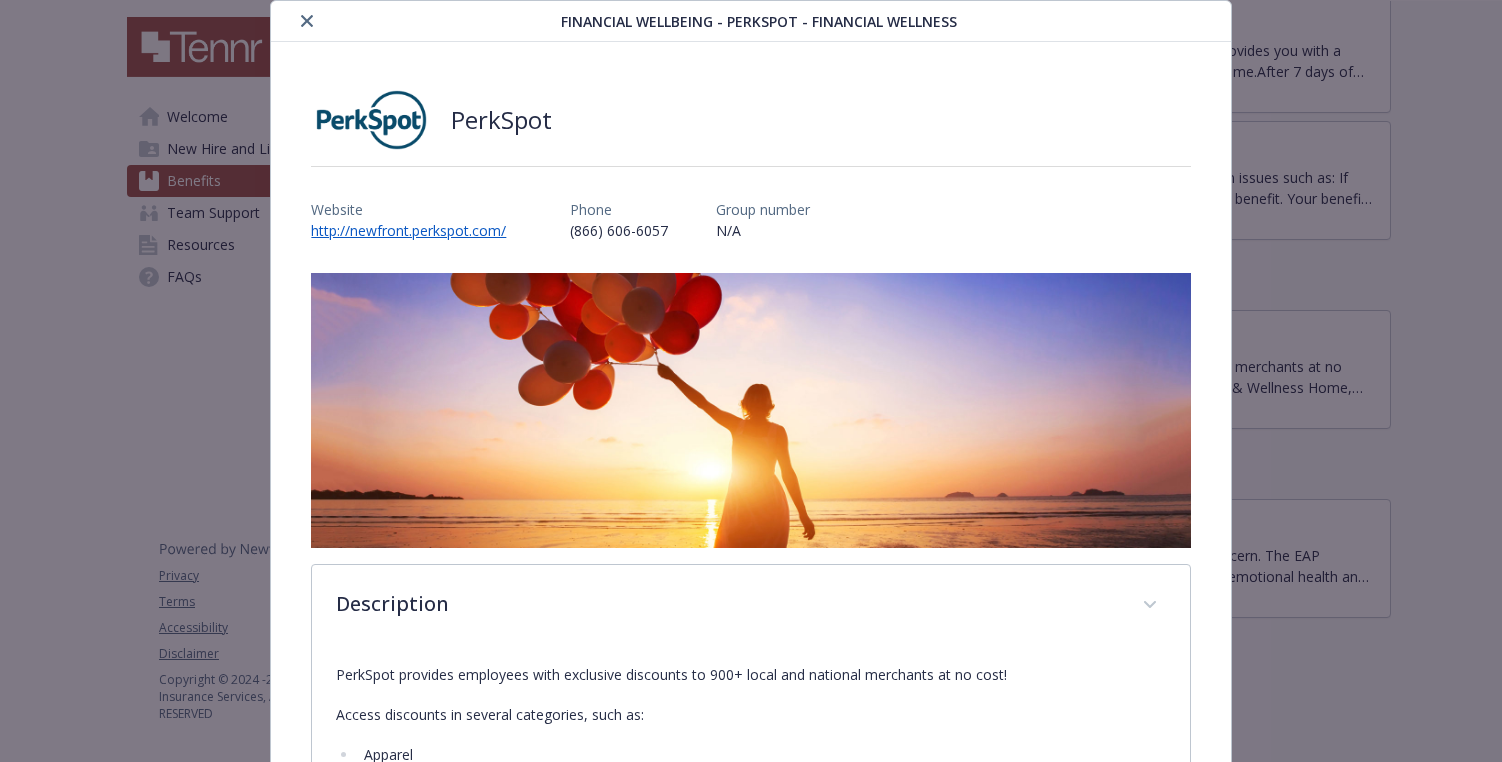 scroll, scrollTop: 51, scrollLeft: 0, axis: vertical 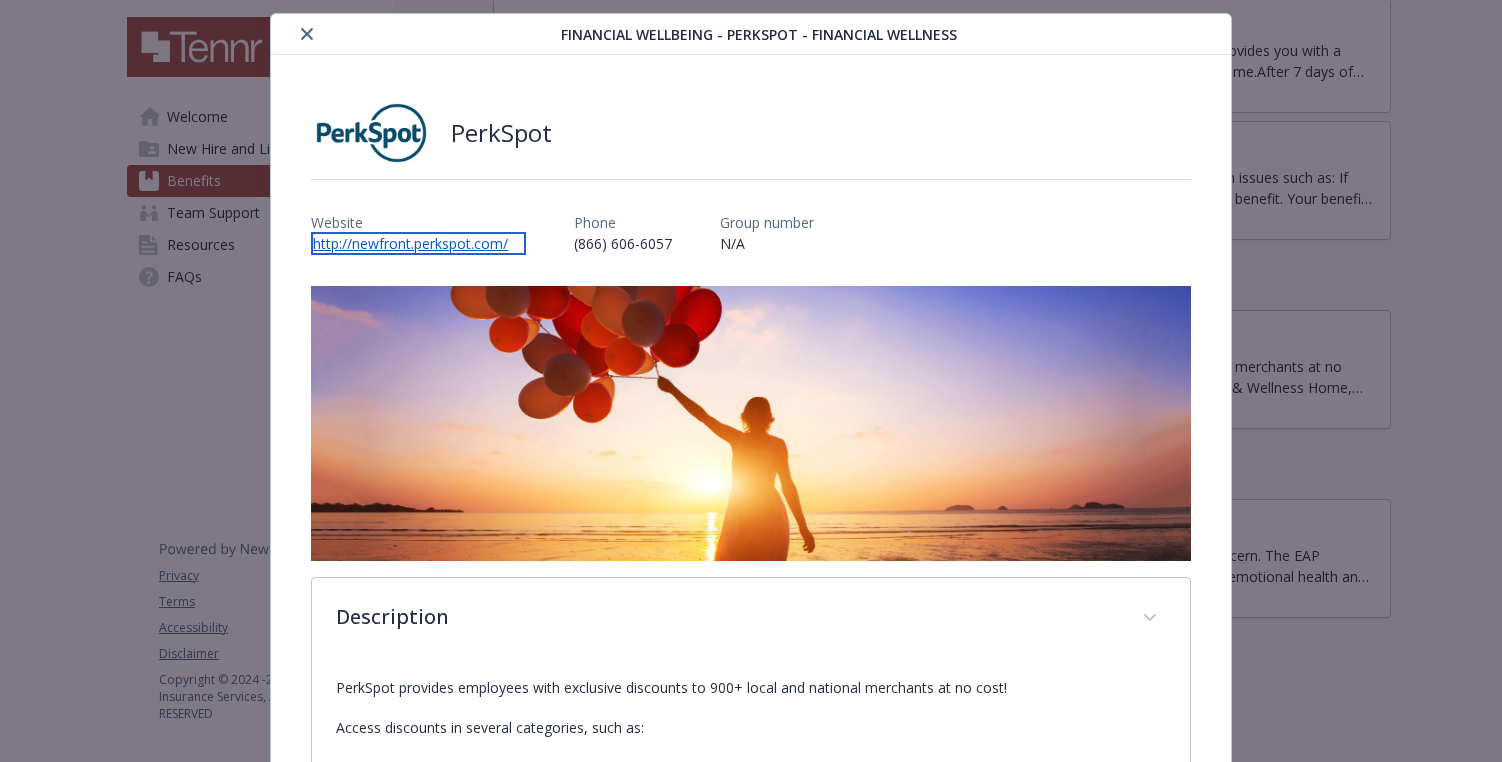 click on "http://newfront.perkspot.com/" at bounding box center [418, 243] 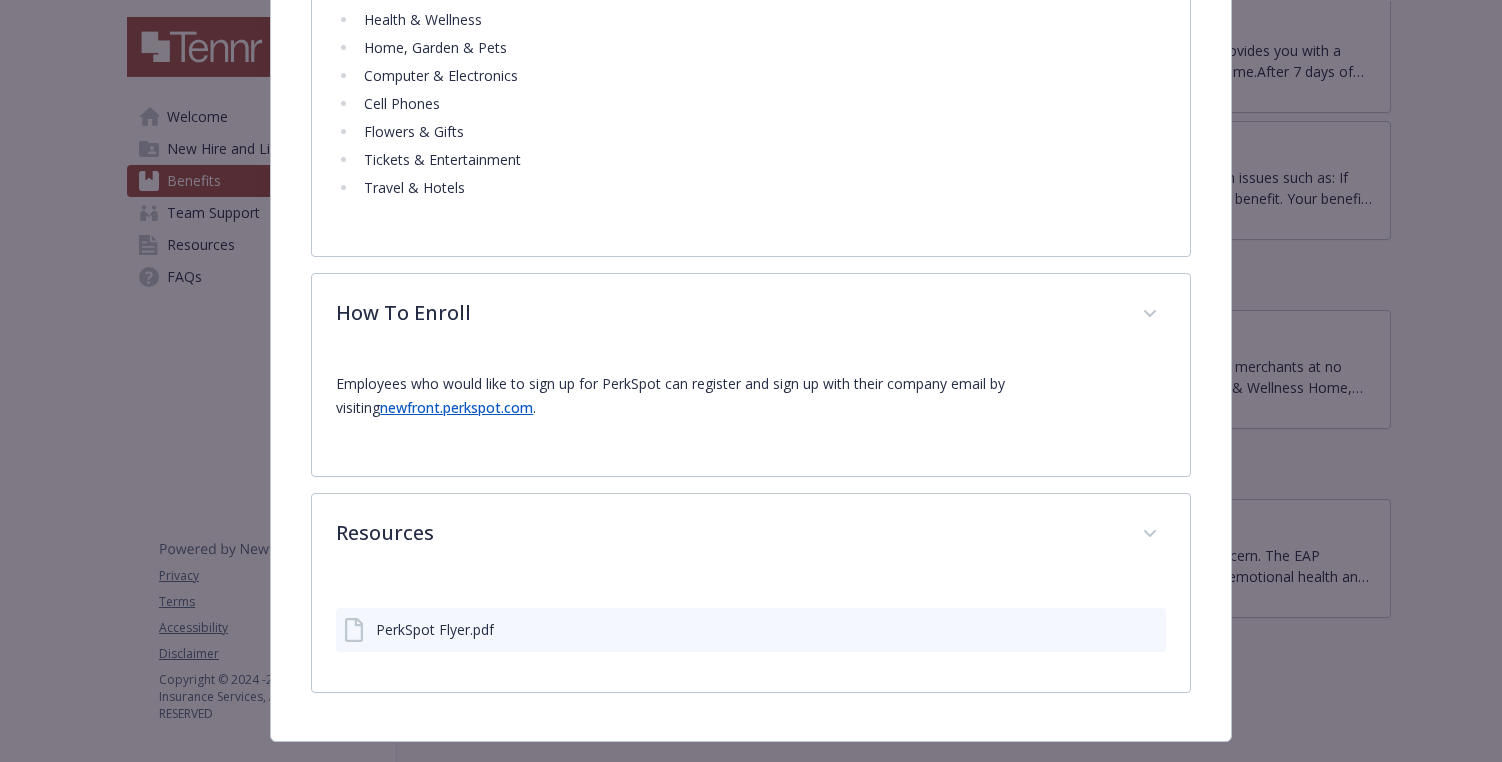scroll, scrollTop: 898, scrollLeft: 0, axis: vertical 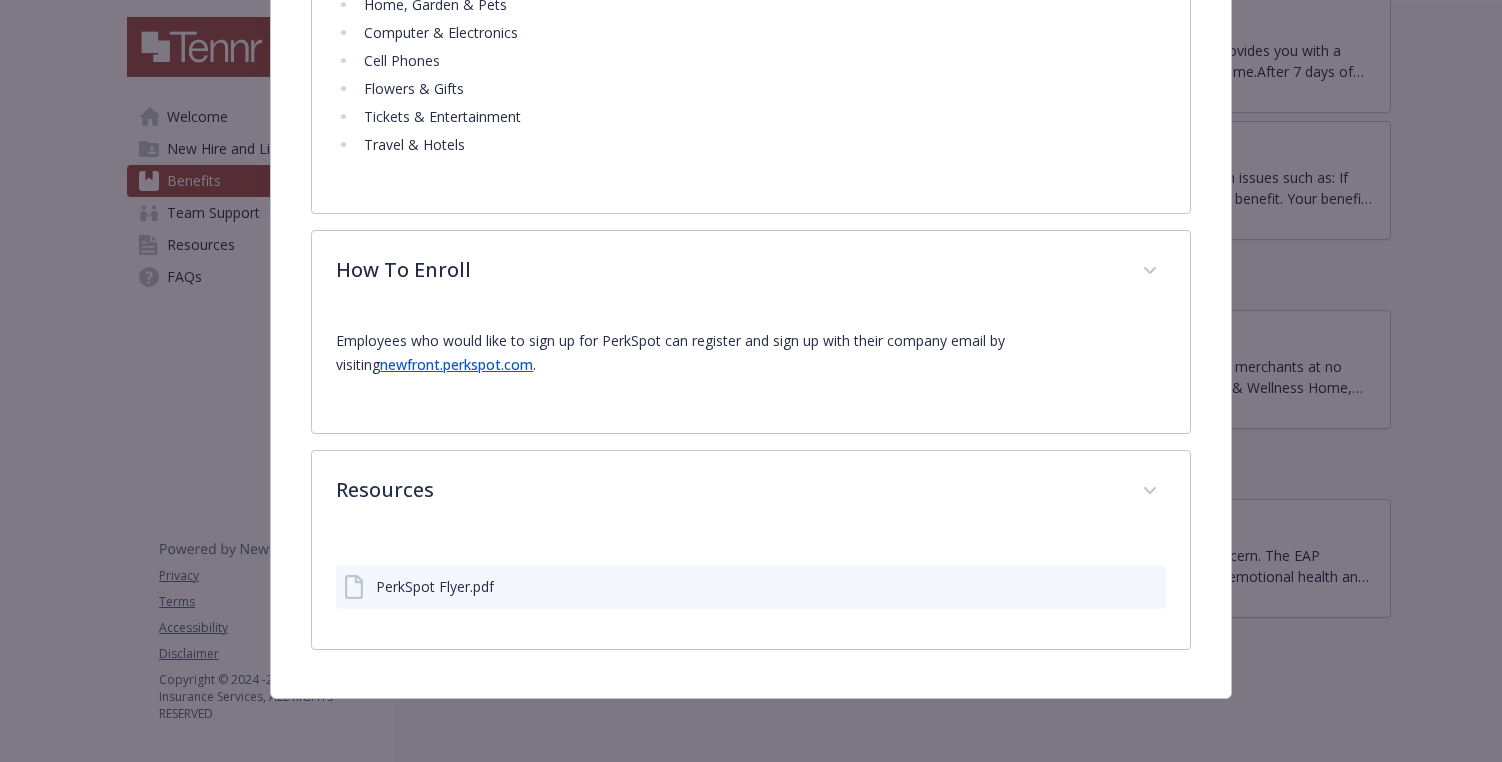 click on "PerkSpot Flyer.pdf" at bounding box center [435, 586] 